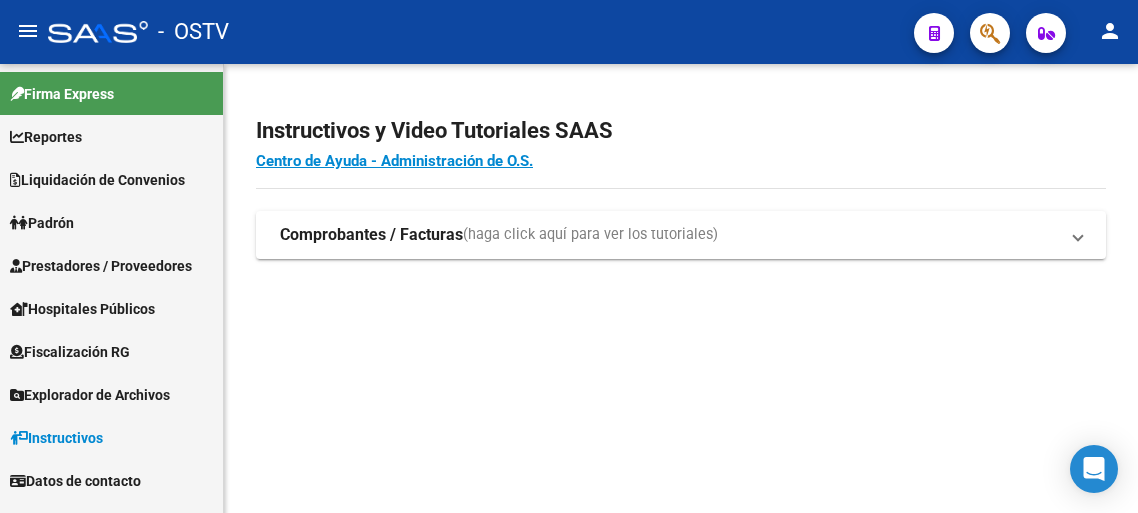 scroll, scrollTop: 0, scrollLeft: 0, axis: both 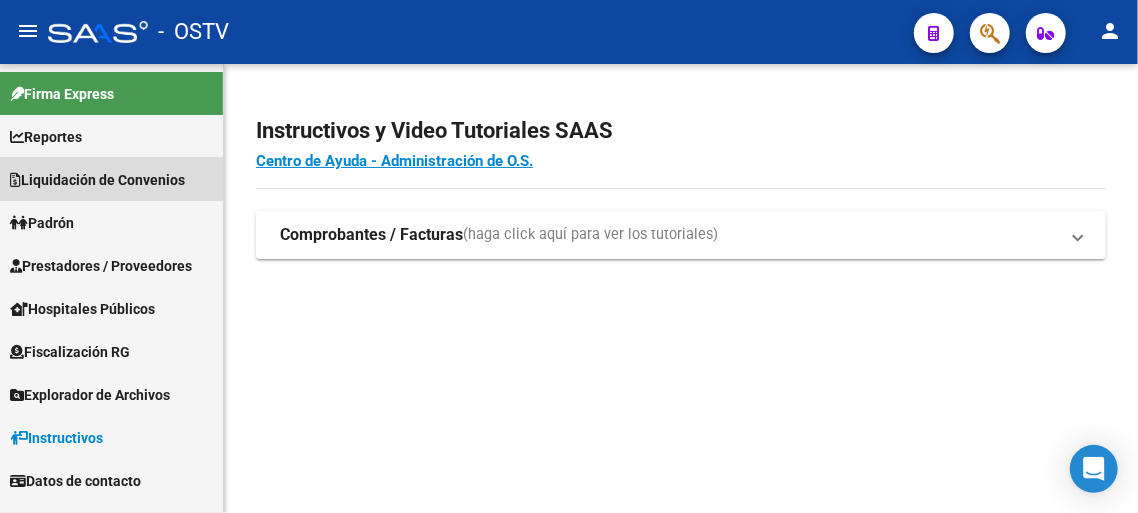 click on "Liquidación de Convenios" at bounding box center (97, 180) 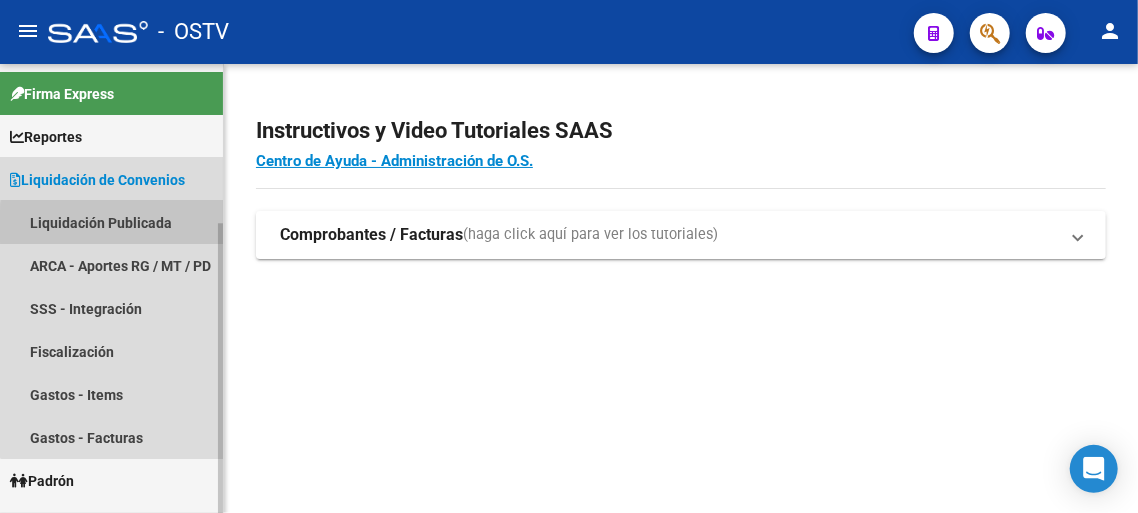 click on "Liquidación Publicada" at bounding box center (111, 222) 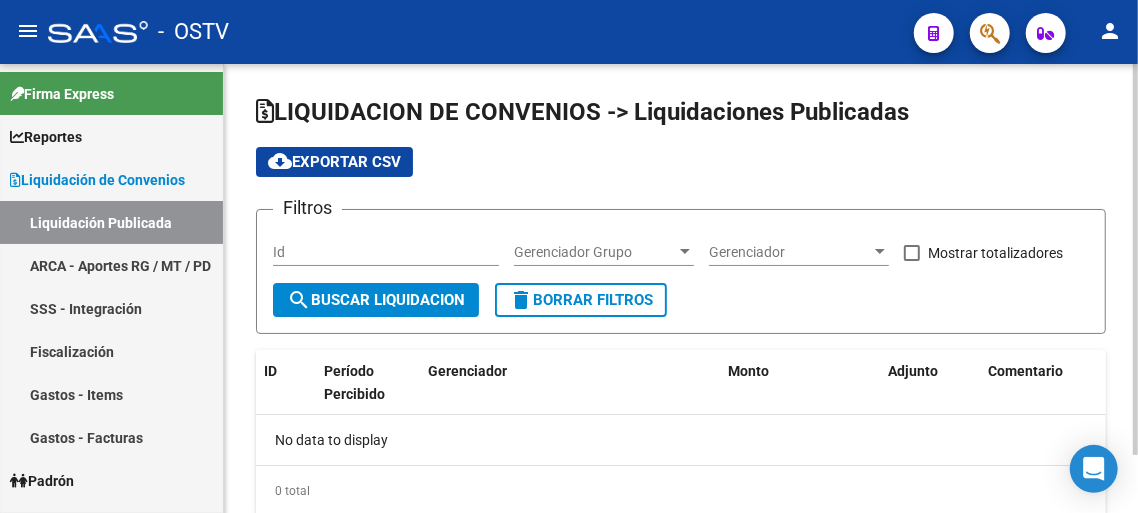 checkbox on "true" 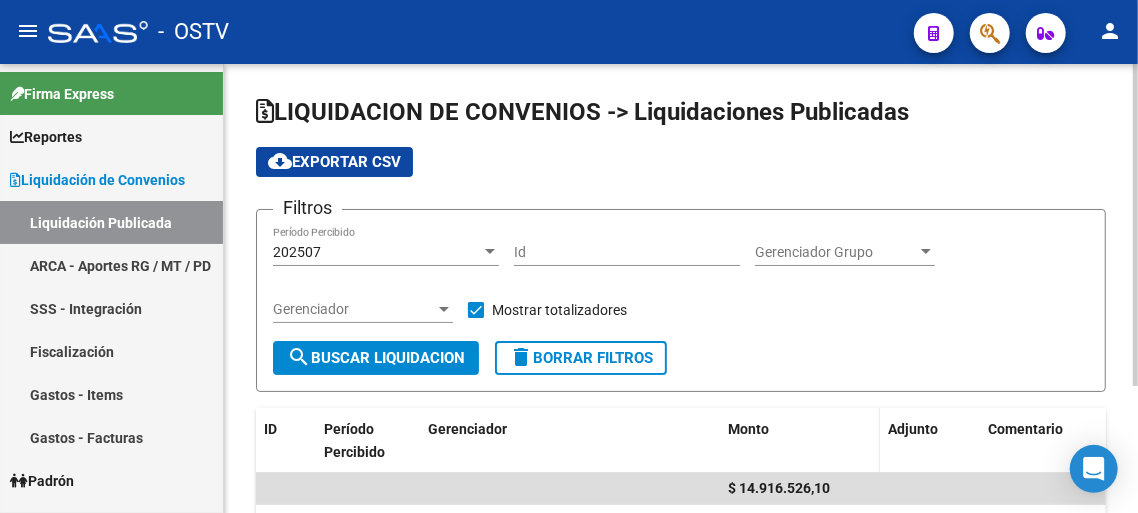 scroll, scrollTop: 100, scrollLeft: 0, axis: vertical 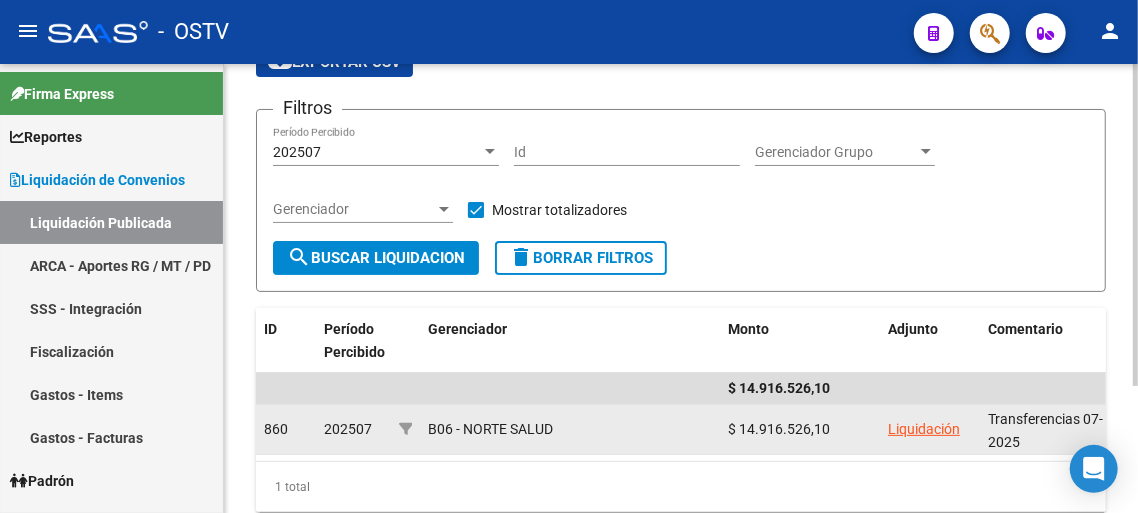 click on "Liquidación" 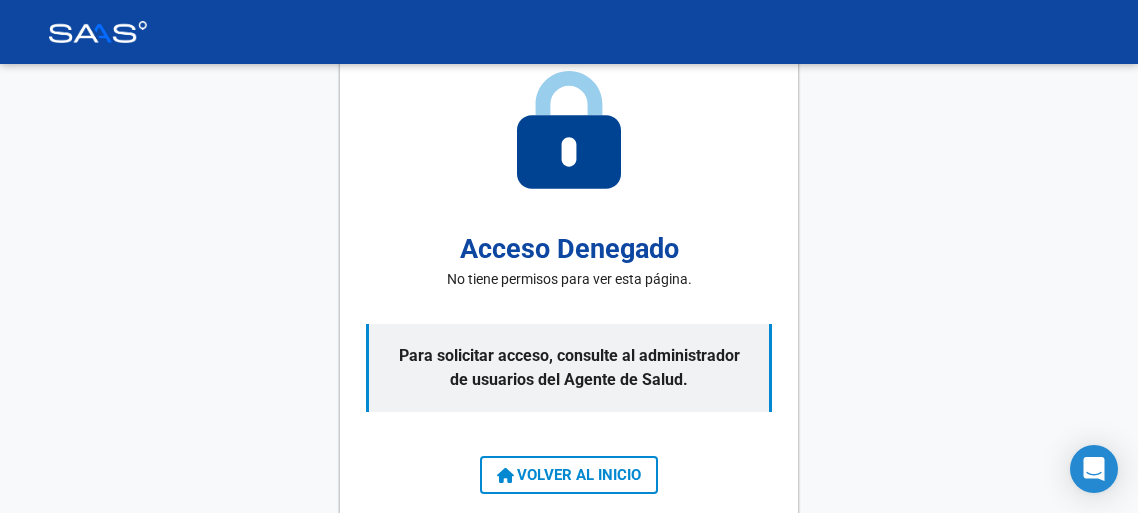 scroll, scrollTop: 0, scrollLeft: 0, axis: both 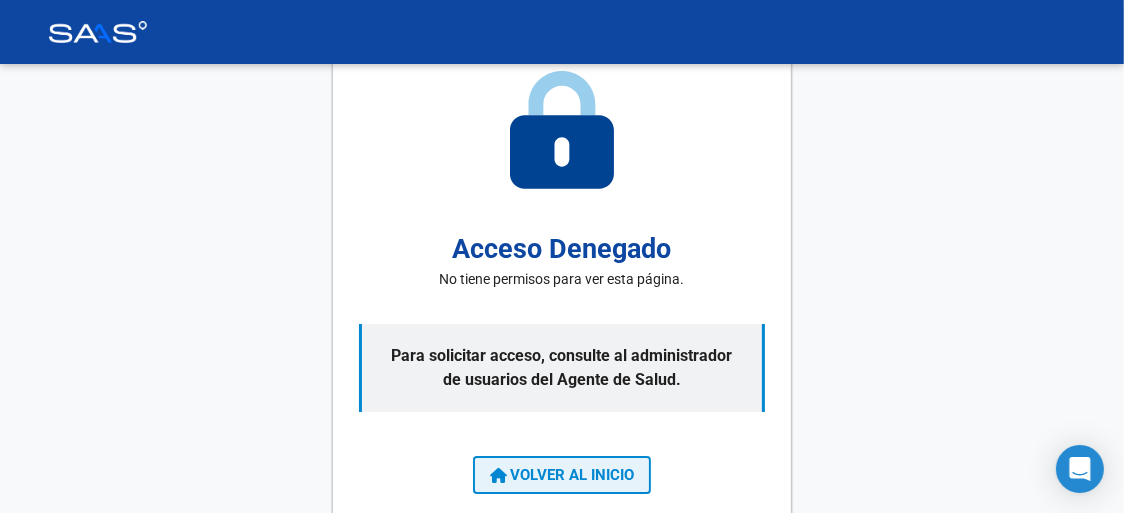 click on "VOLVER AL INICIO" 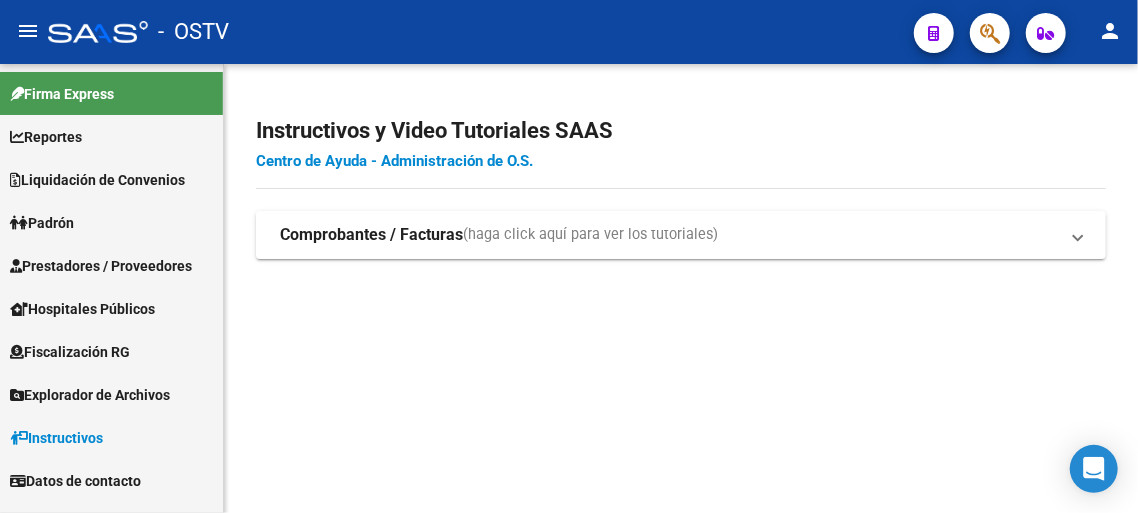 click on "Centro de Ayuda - Administración de O.S." 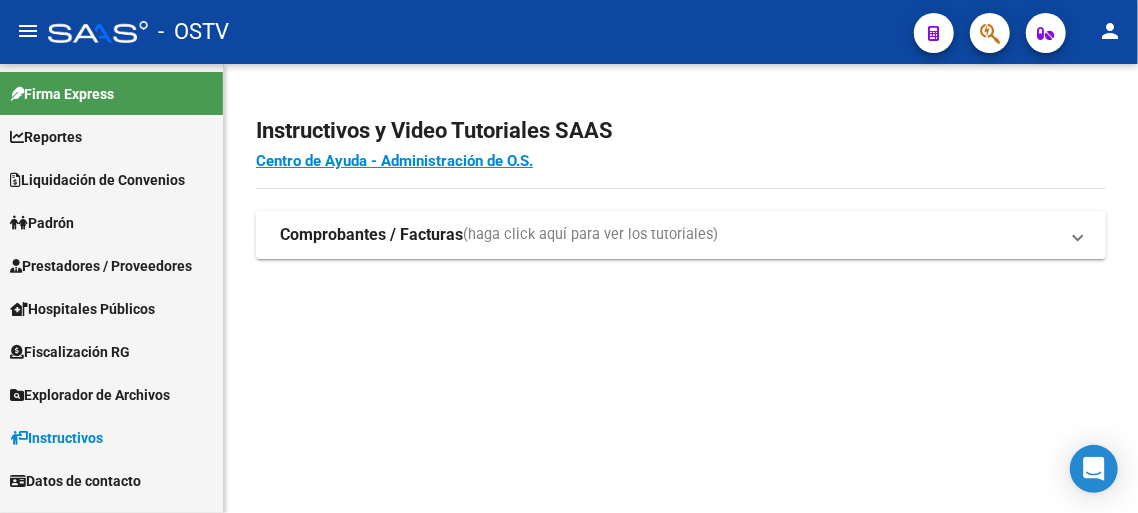 click on "Liquidación de Convenios" at bounding box center (97, 180) 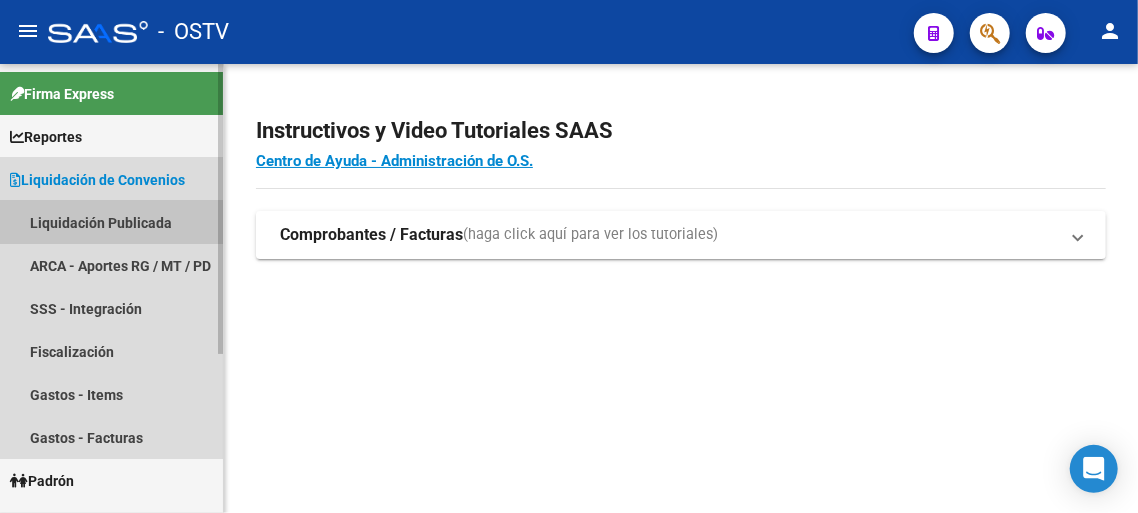 click on "Liquidación Publicada" at bounding box center (111, 222) 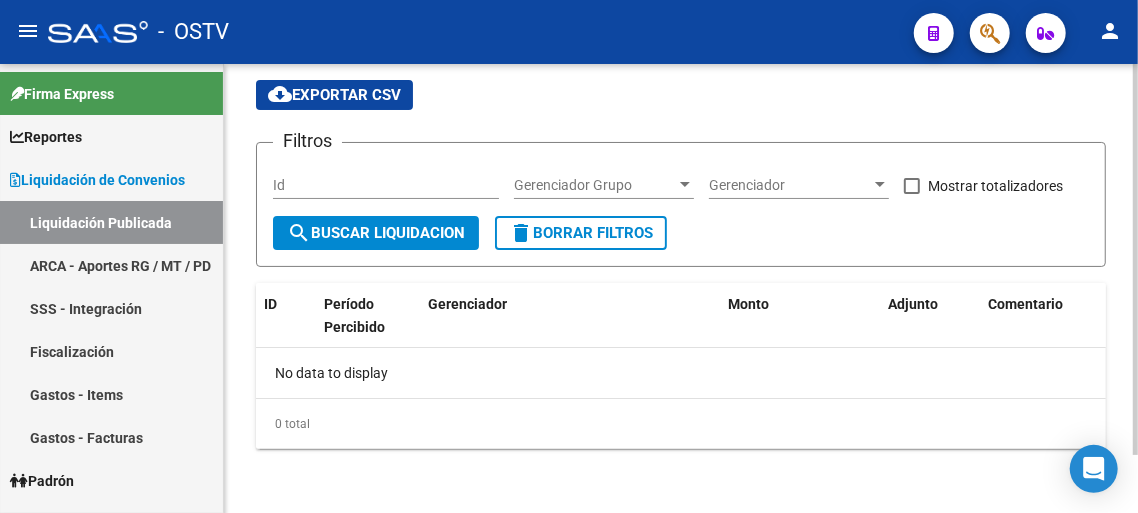 scroll, scrollTop: 0, scrollLeft: 0, axis: both 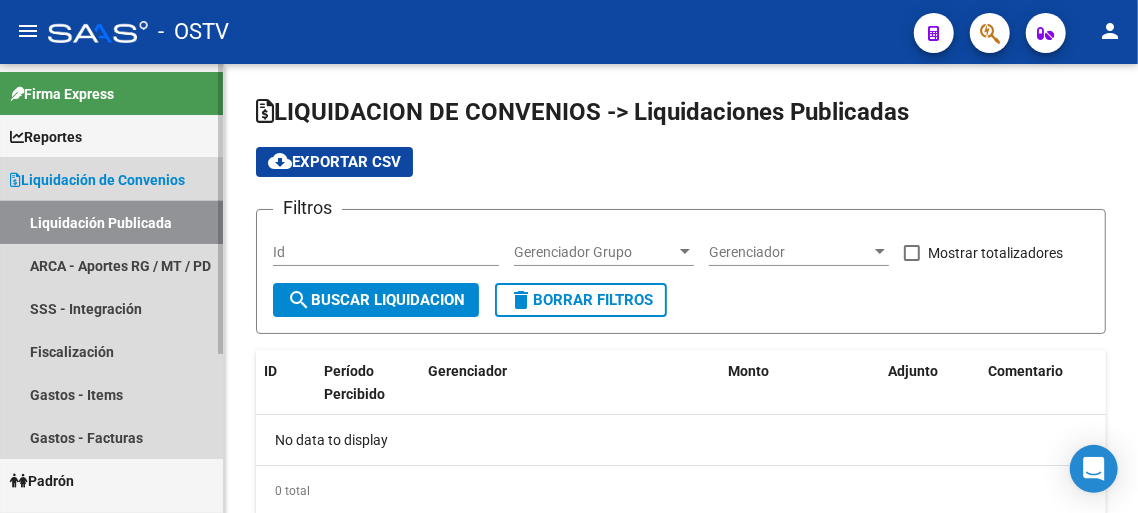 click on "Liquidación Publicada" at bounding box center (111, 222) 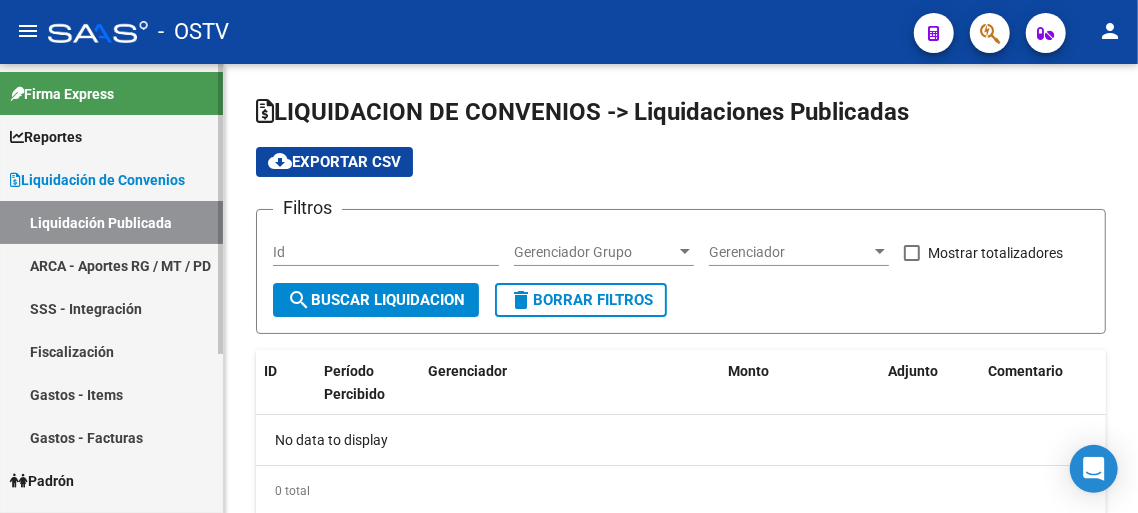 checkbox on "true" 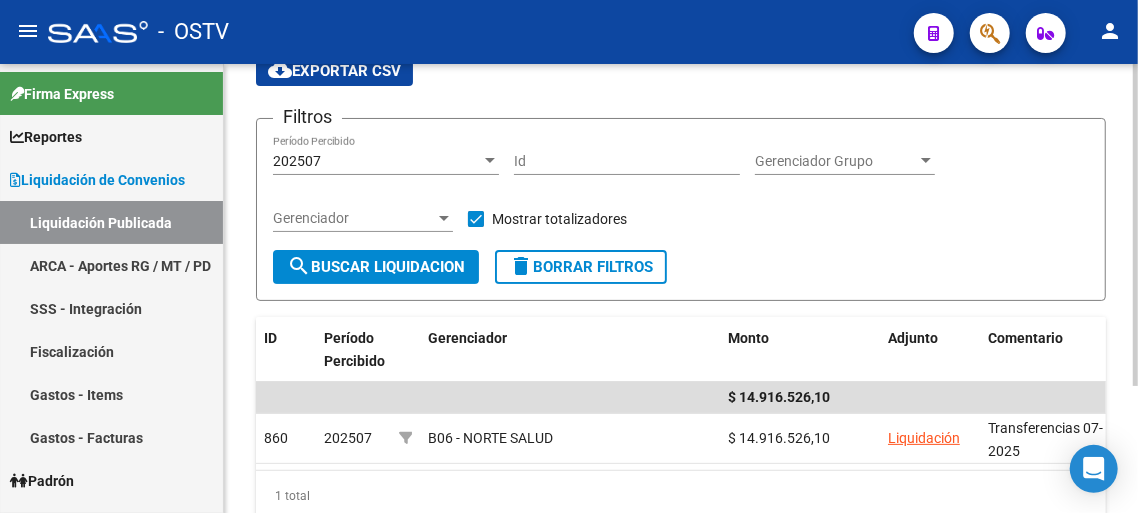 scroll, scrollTop: 176, scrollLeft: 0, axis: vertical 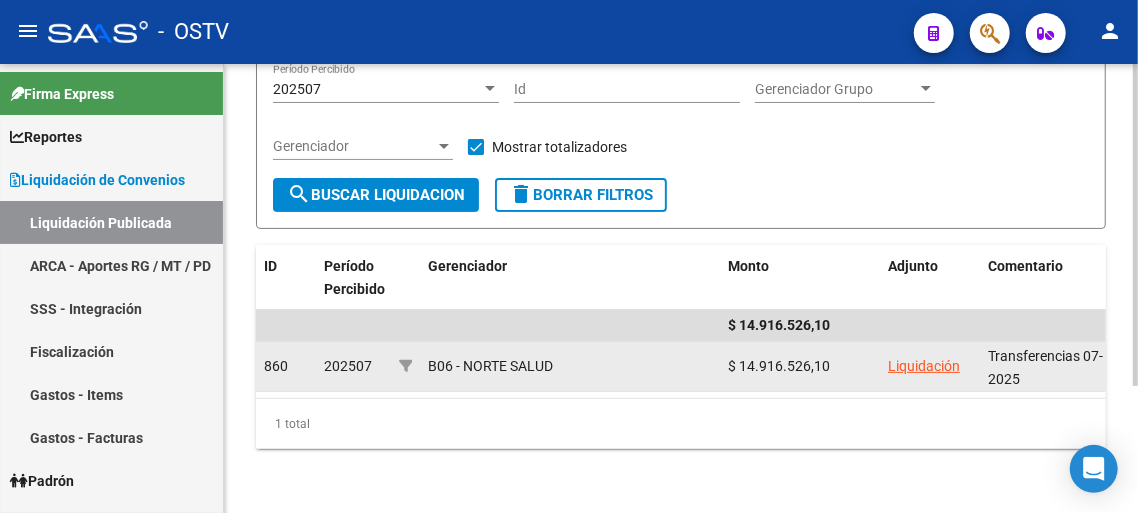 click on "Liquidación" 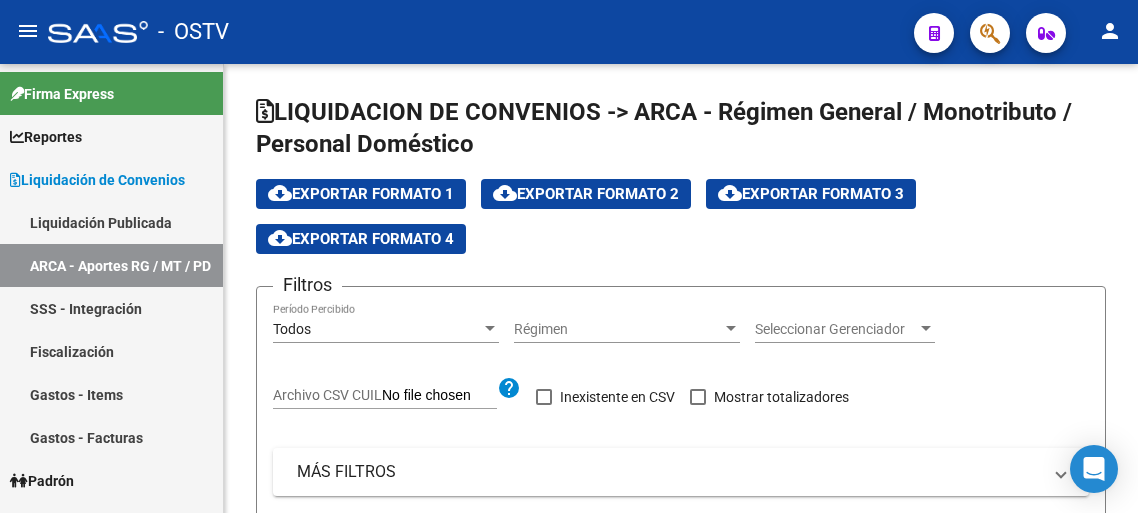 scroll, scrollTop: 0, scrollLeft: 0, axis: both 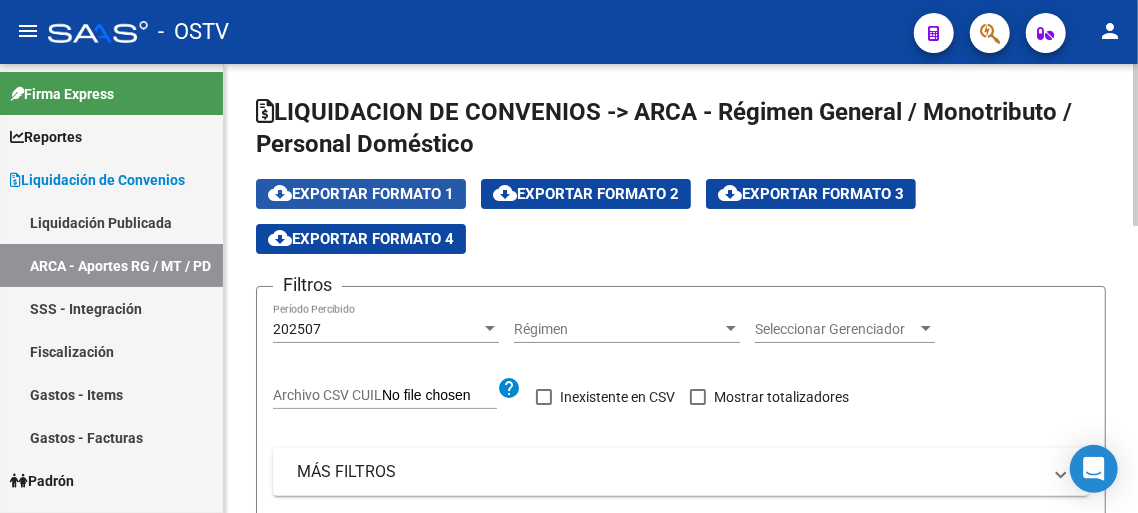 click on "cloud_download  Exportar Formato 1" 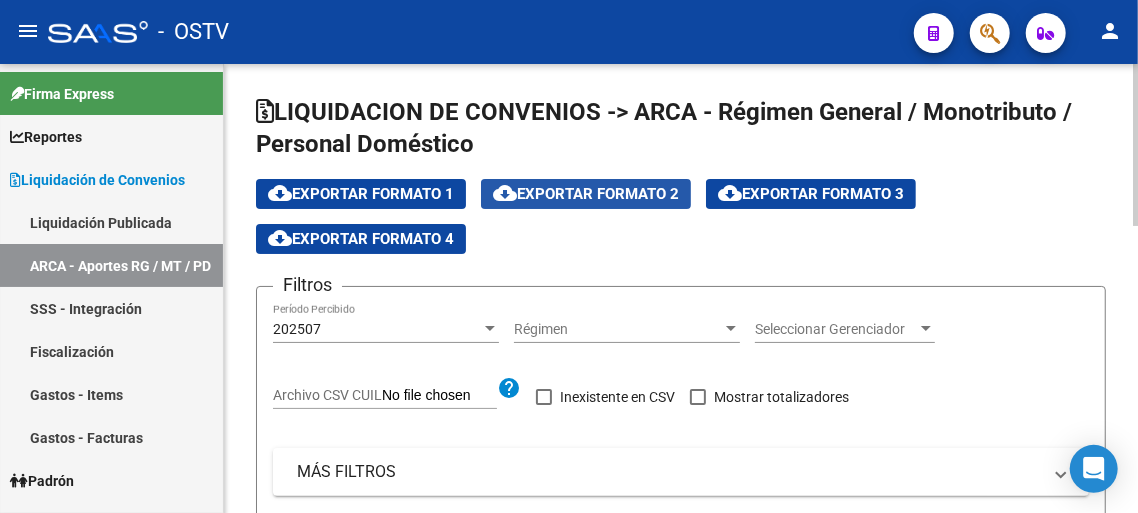 click on "cloud_download  Exportar Formato 2" 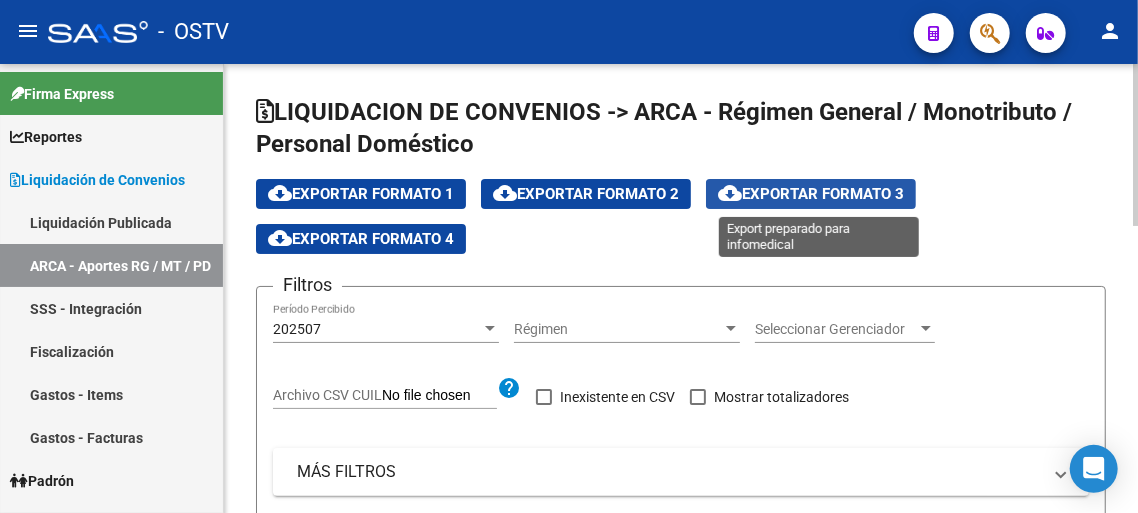 click on "cloud_download Exportar Formato 3" 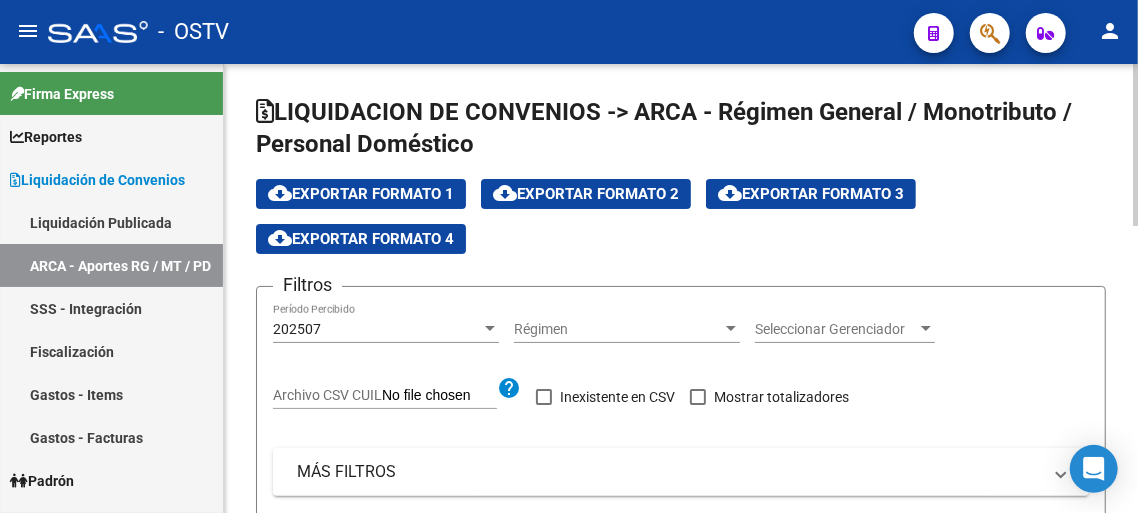 click on "cloud_download  Exportar Formato 1  cloud_download  Exportar Formato 2  cloud_download  Exportar Formato 3  cloud_download  Exportar Formato 4" 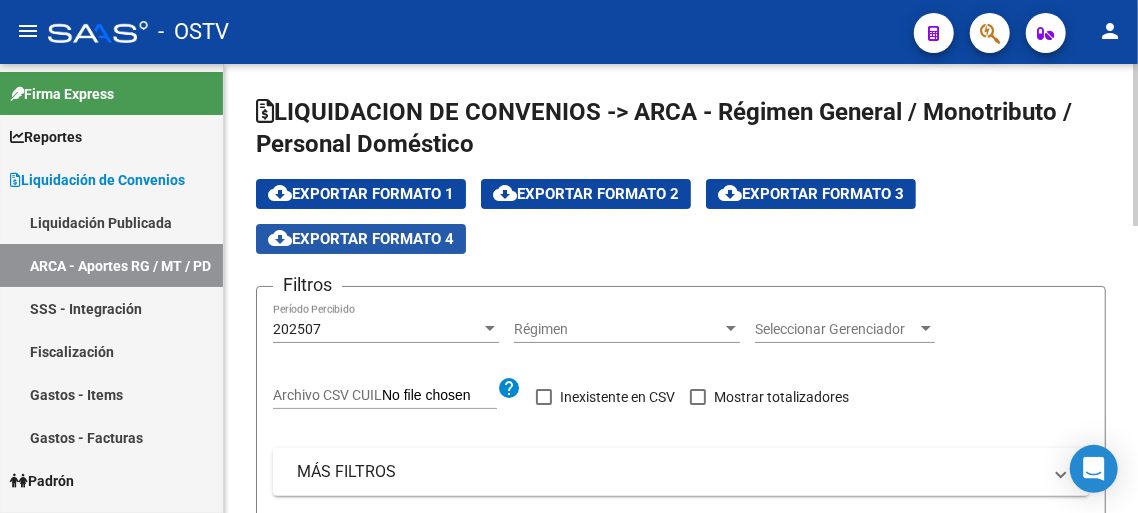 click on "cloud_download  Exportar Formato 4" 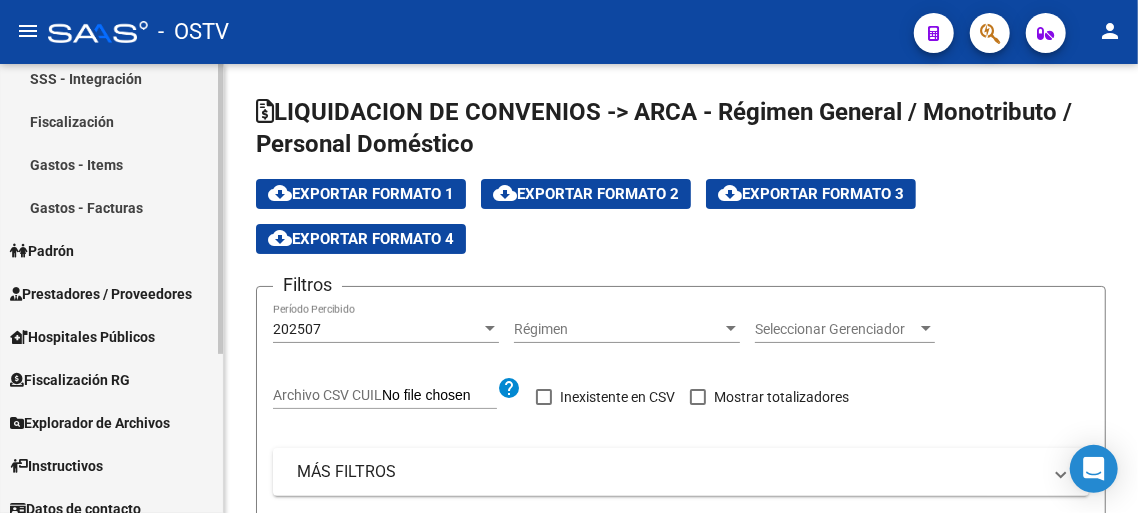 scroll, scrollTop: 247, scrollLeft: 0, axis: vertical 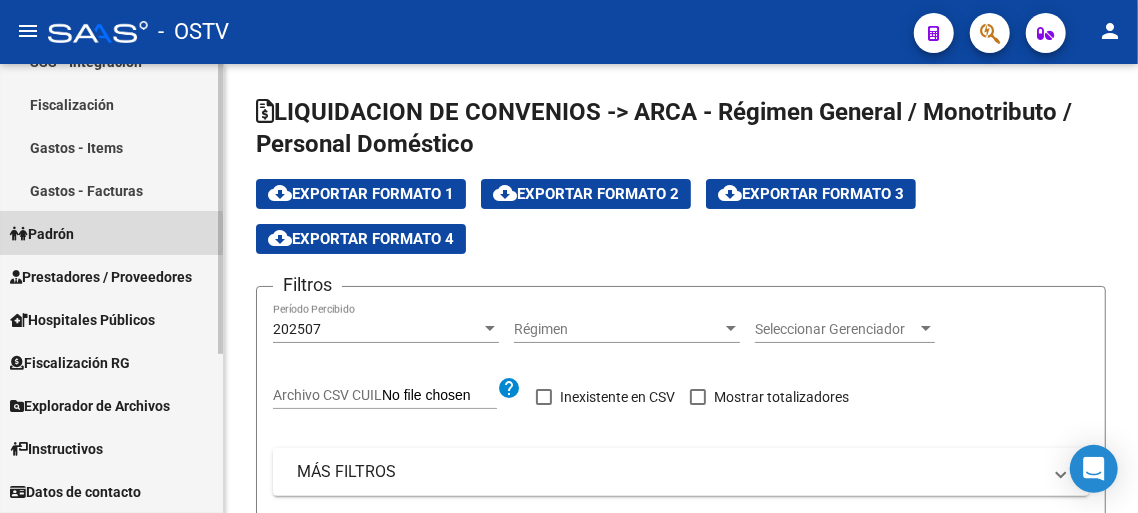 click on "Padrón" at bounding box center (42, 234) 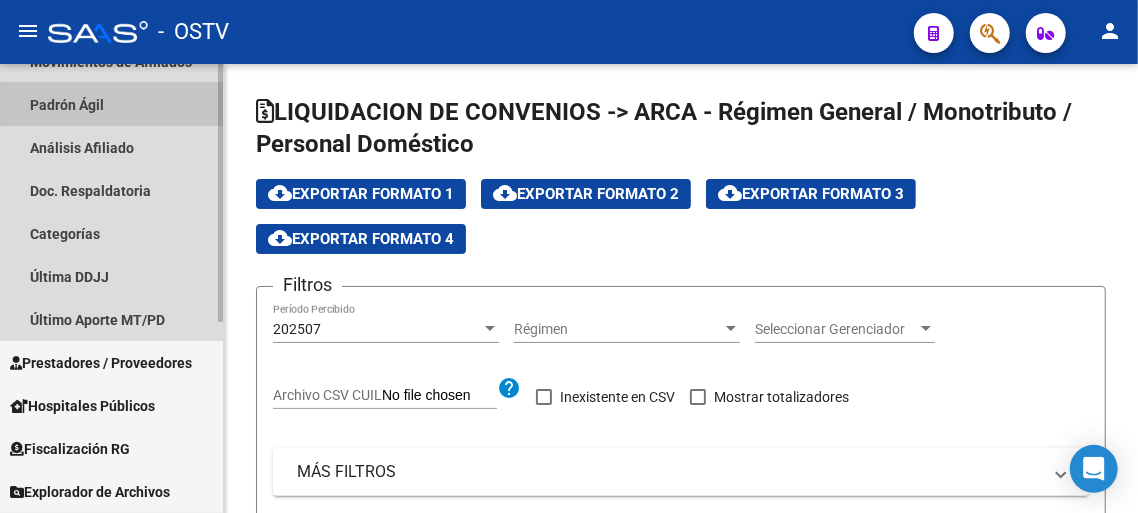 click on "Padrón Ágil" at bounding box center [111, 104] 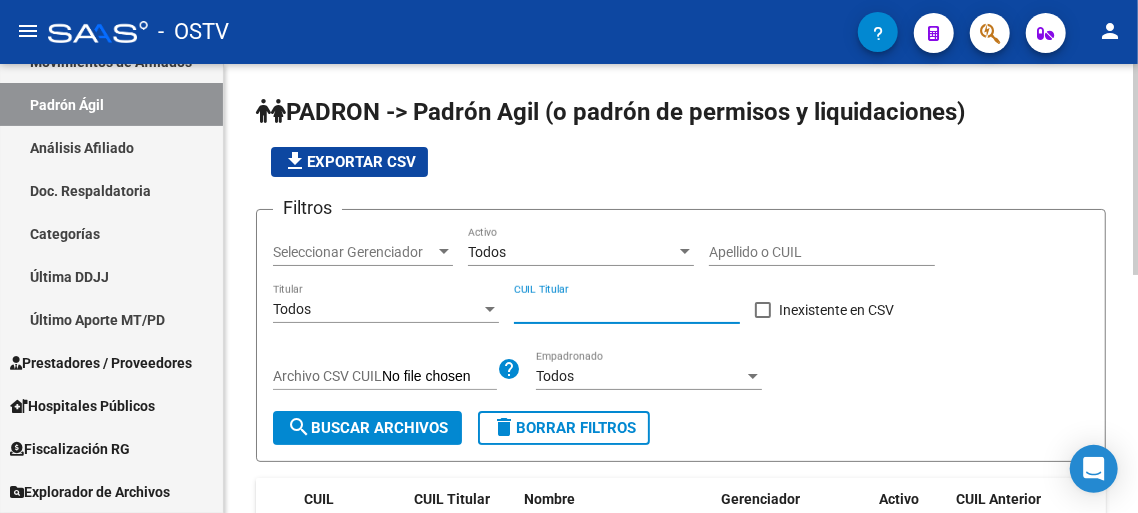 paste on "[CUIL]" 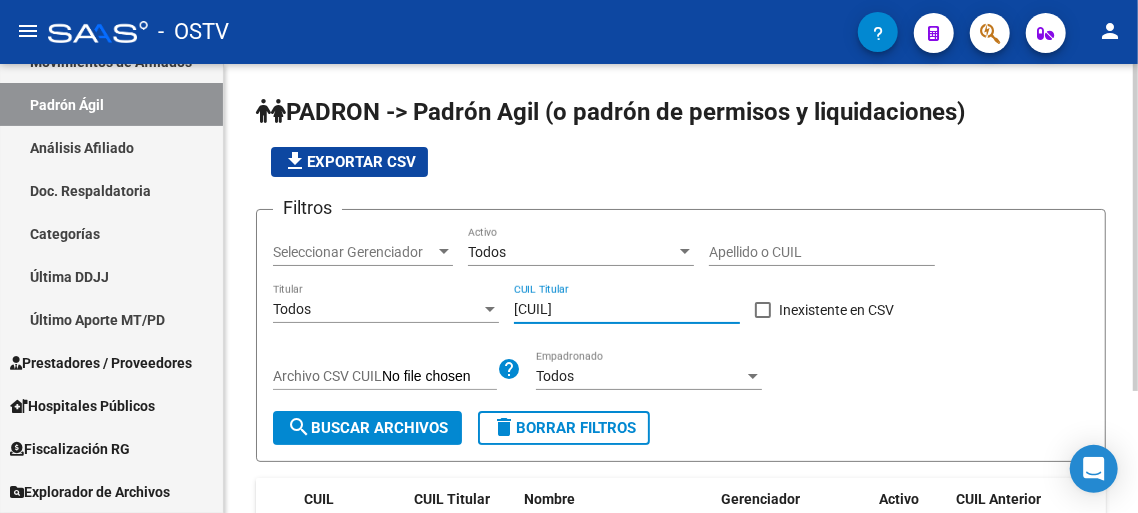 scroll, scrollTop: 168, scrollLeft: 0, axis: vertical 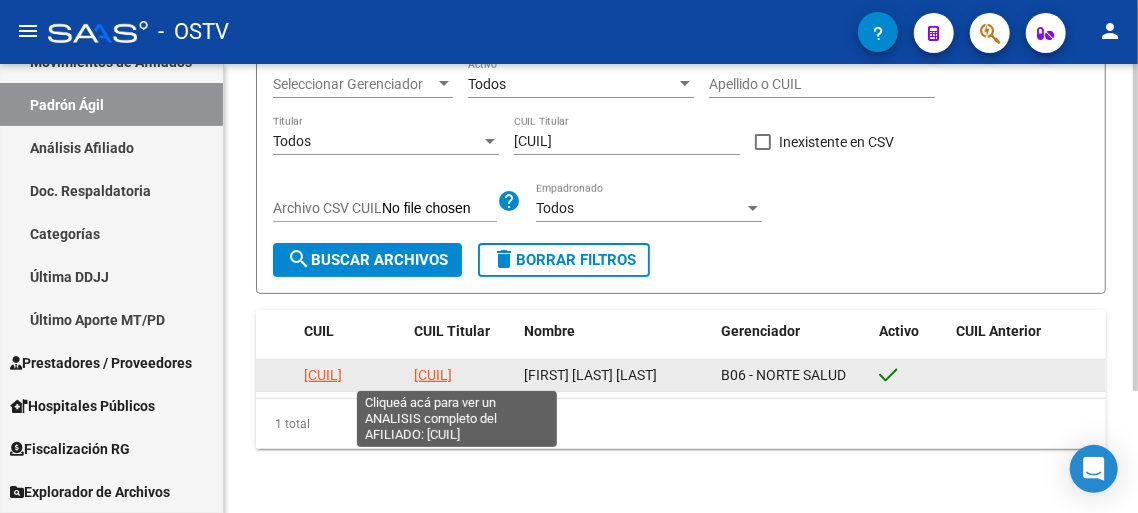 click on "[CUIL]" 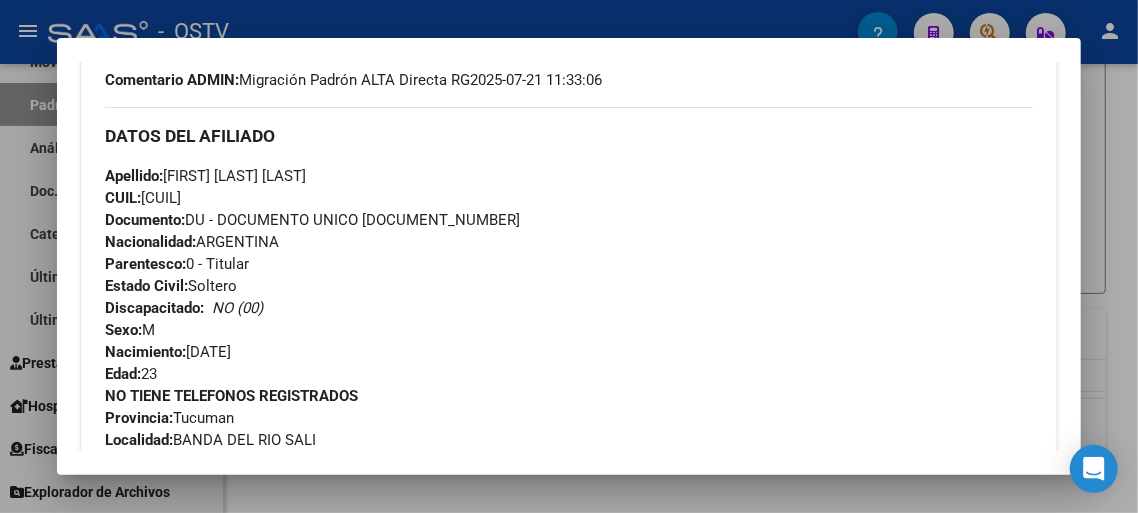 scroll, scrollTop: 550, scrollLeft: 0, axis: vertical 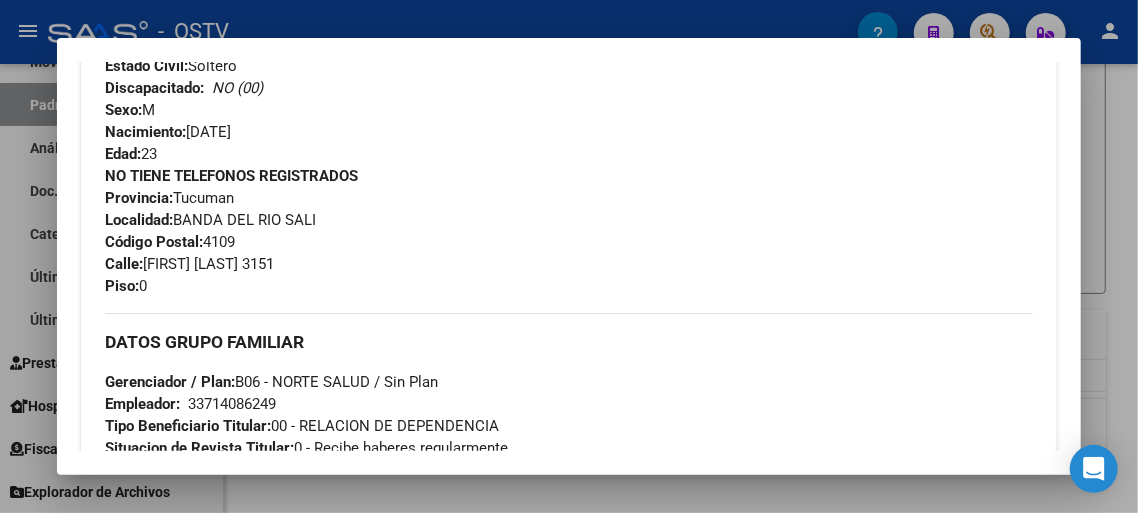 drag, startPoint x: 147, startPoint y: 263, endPoint x: 324, endPoint y: 266, distance: 177.02542 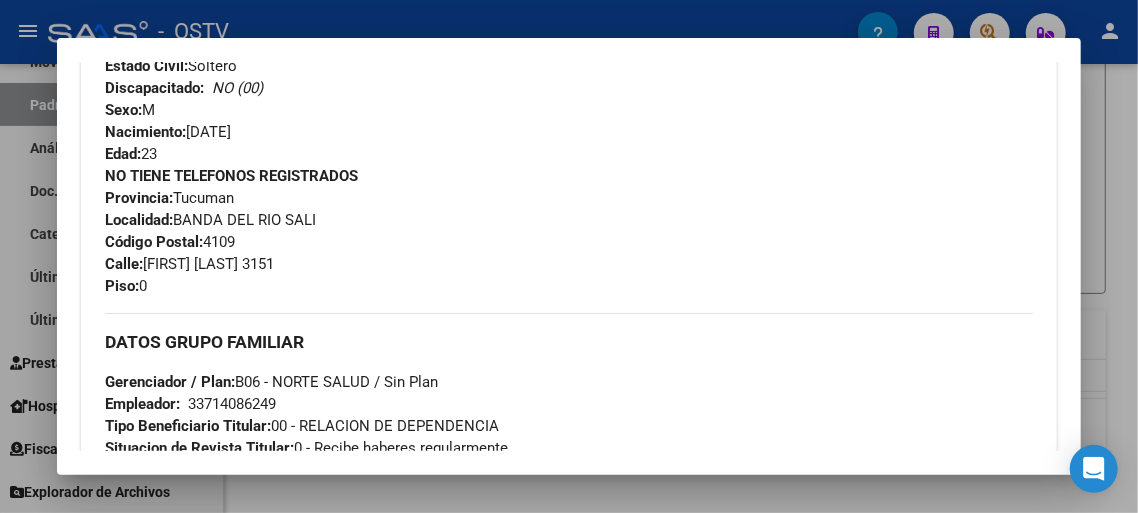 click on "33714086249" at bounding box center [232, 404] 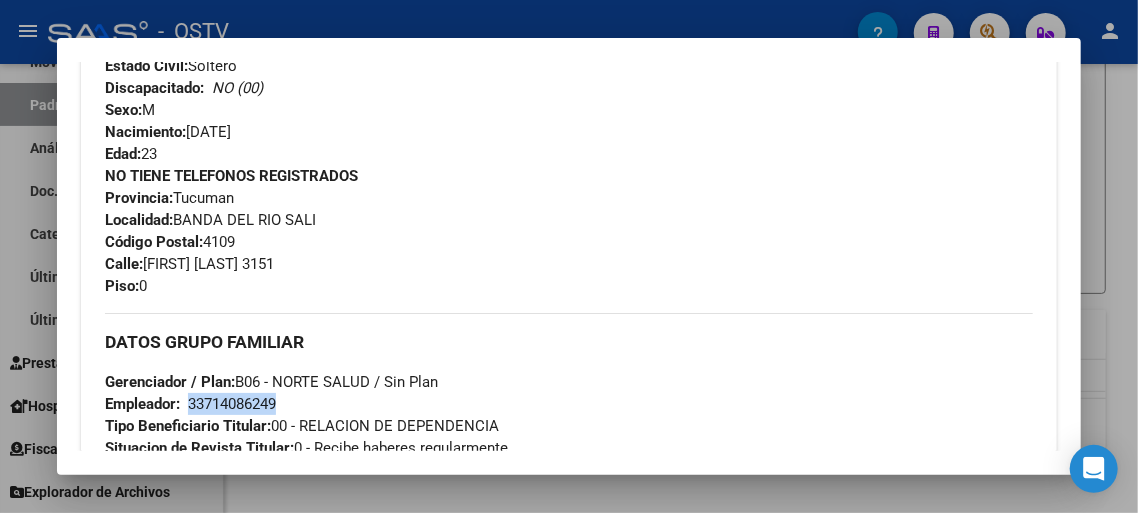 click on "33714086249" at bounding box center (232, 404) 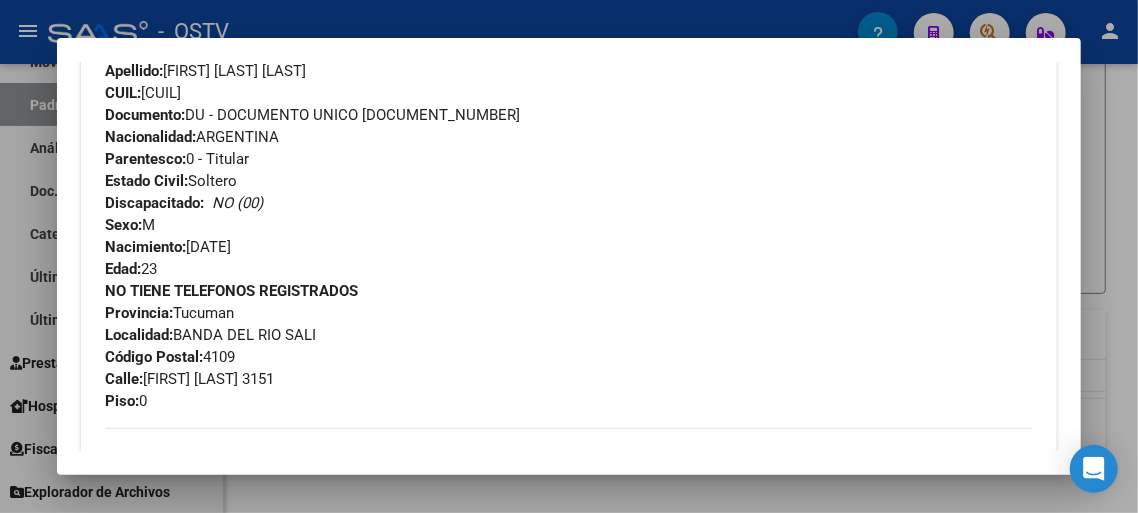 scroll, scrollTop: 660, scrollLeft: 0, axis: vertical 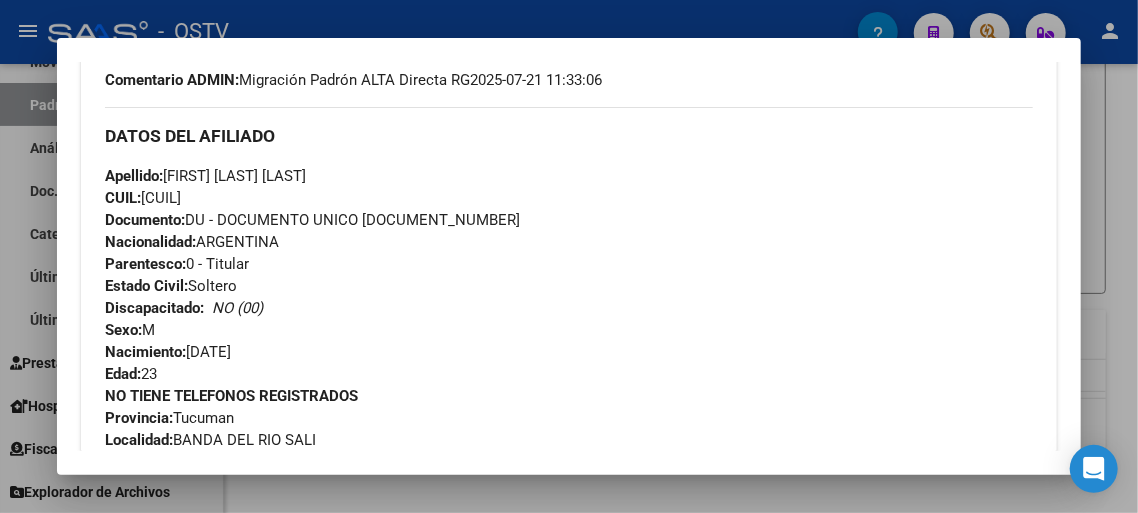 click on "CUIL: [CUIL]" at bounding box center [143, 198] 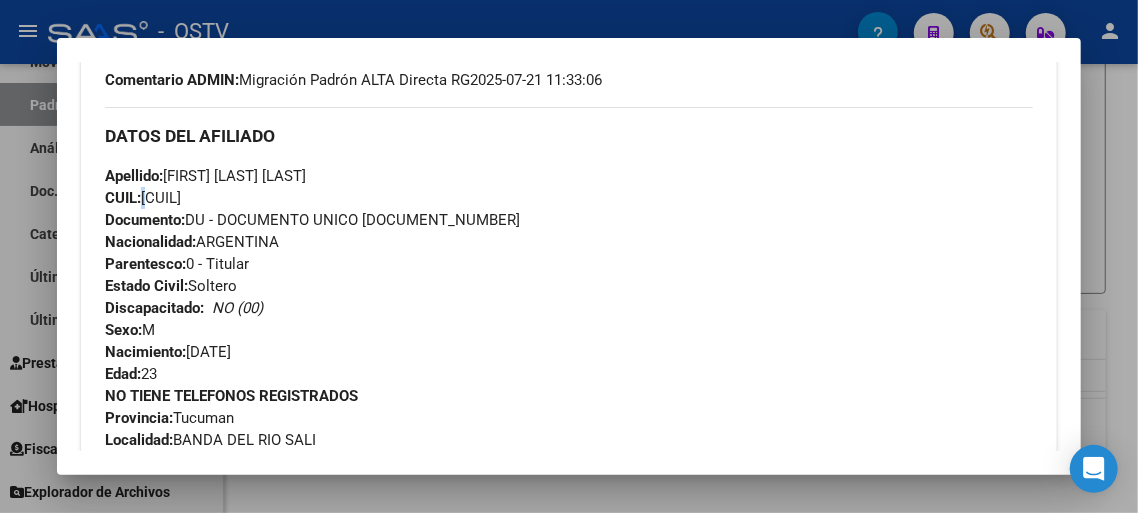 click on "CUIL: [CUIL]" at bounding box center (143, 198) 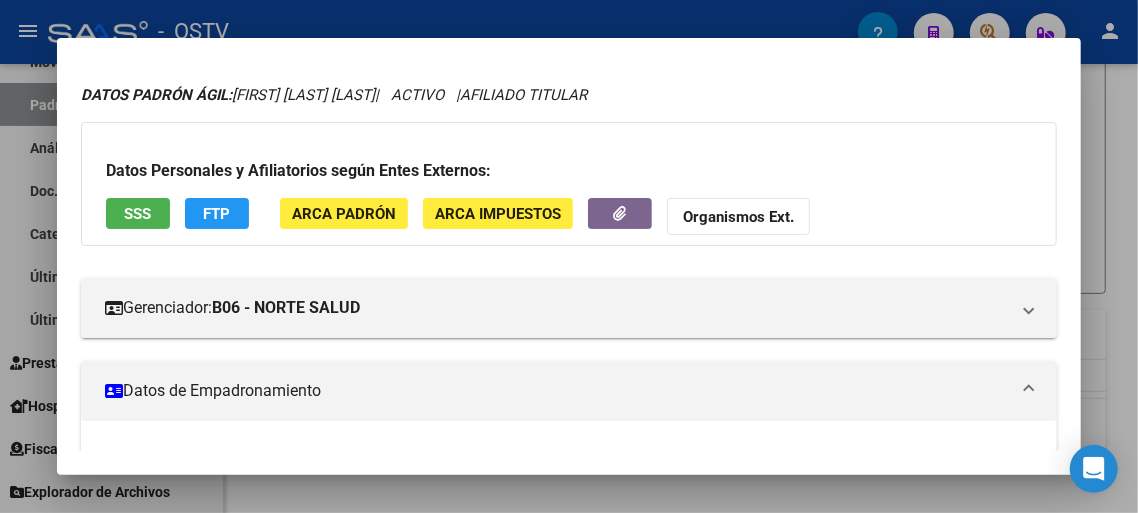 scroll, scrollTop: 0, scrollLeft: 0, axis: both 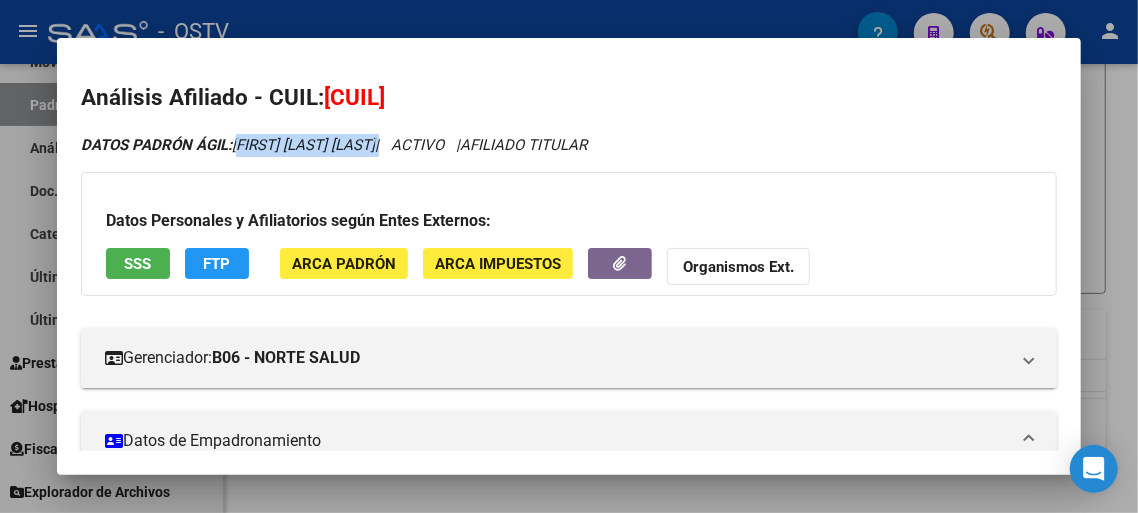 drag, startPoint x: 238, startPoint y: 143, endPoint x: 417, endPoint y: 145, distance: 179.01117 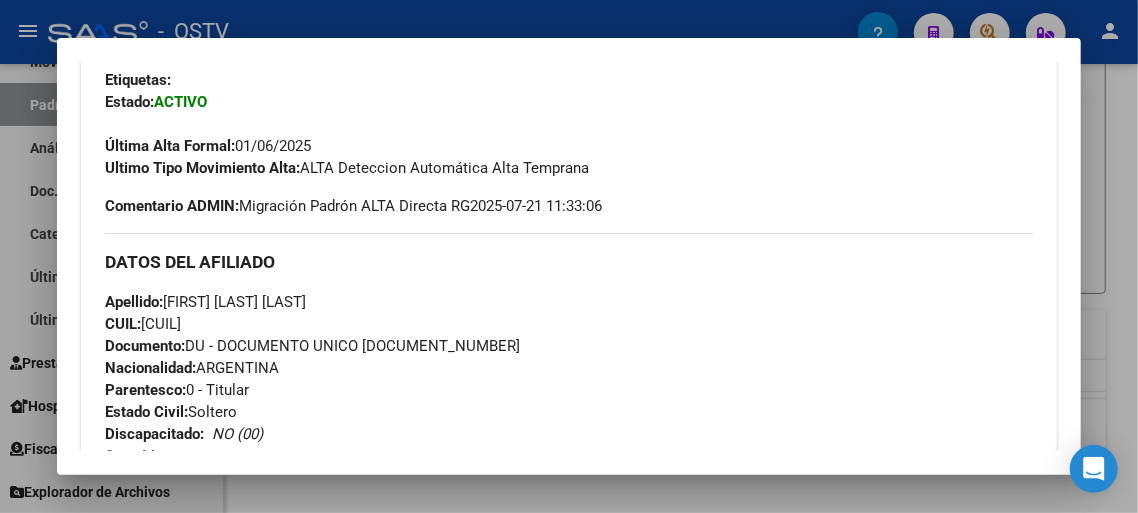 scroll, scrollTop: 550, scrollLeft: 0, axis: vertical 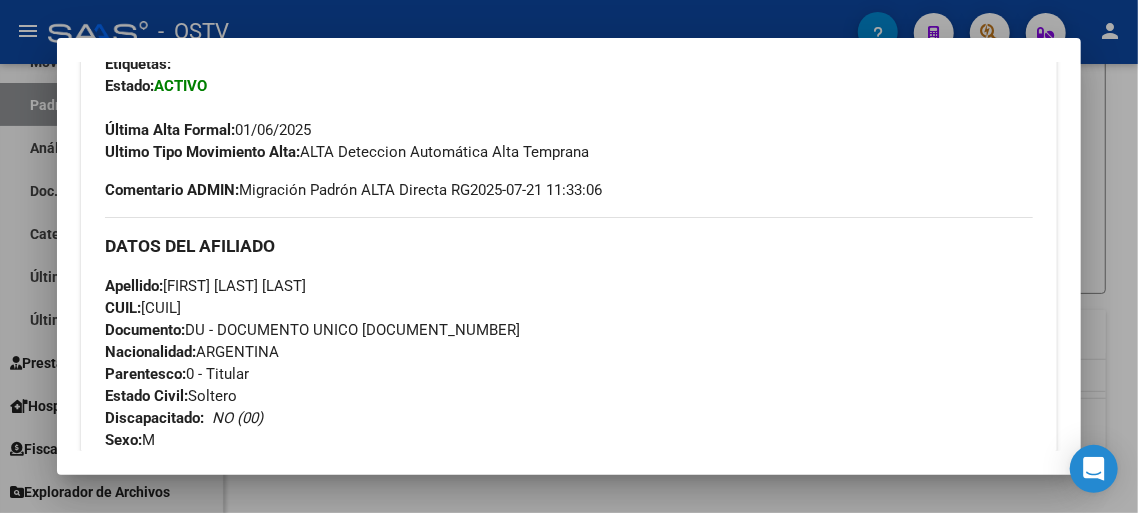 click on "Documento: DU - DOCUMENTO UNICO [DOCUMENT_NUMBER]" at bounding box center (312, 330) 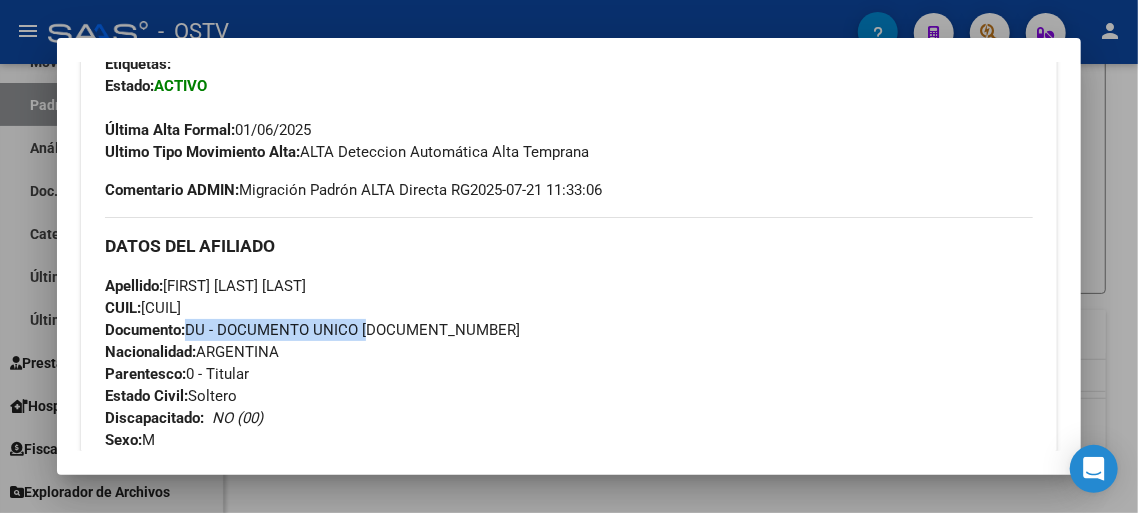 click on "Documento: DU - DOCUMENTO UNICO [DOCUMENT_NUMBER]" at bounding box center (312, 330) 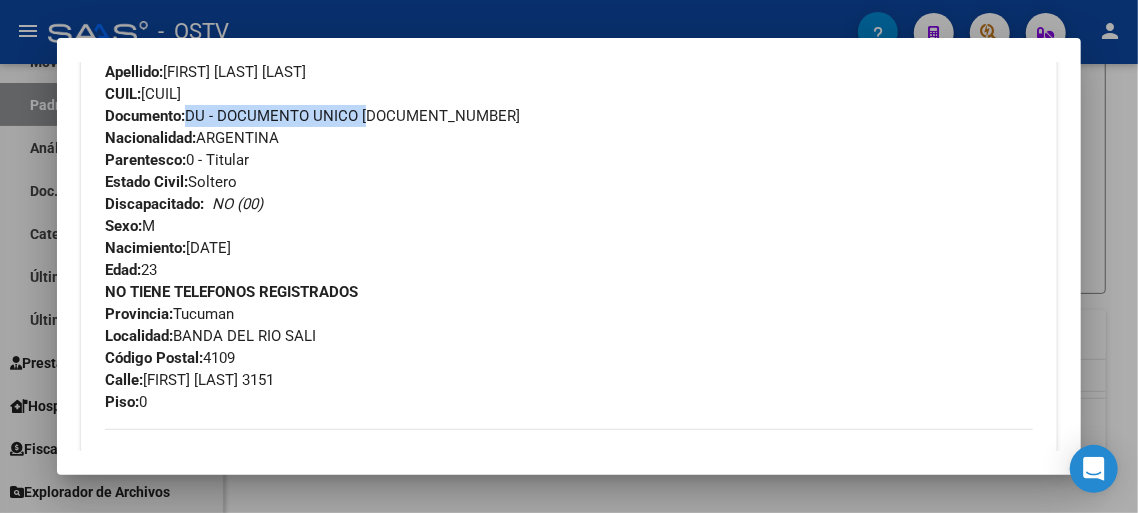 scroll, scrollTop: 770, scrollLeft: 0, axis: vertical 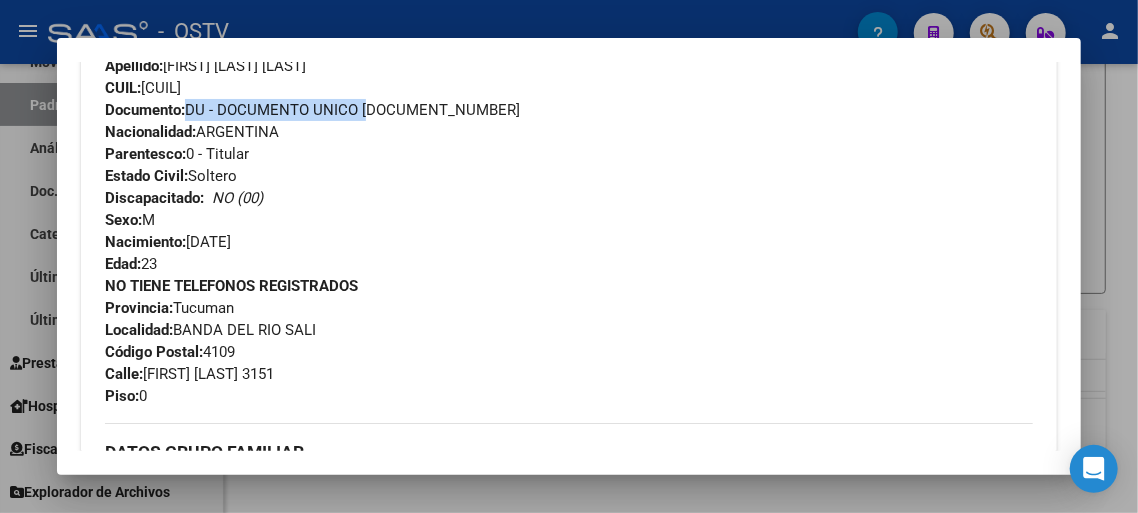 drag, startPoint x: 191, startPoint y: 242, endPoint x: 314, endPoint y: 238, distance: 123.065025 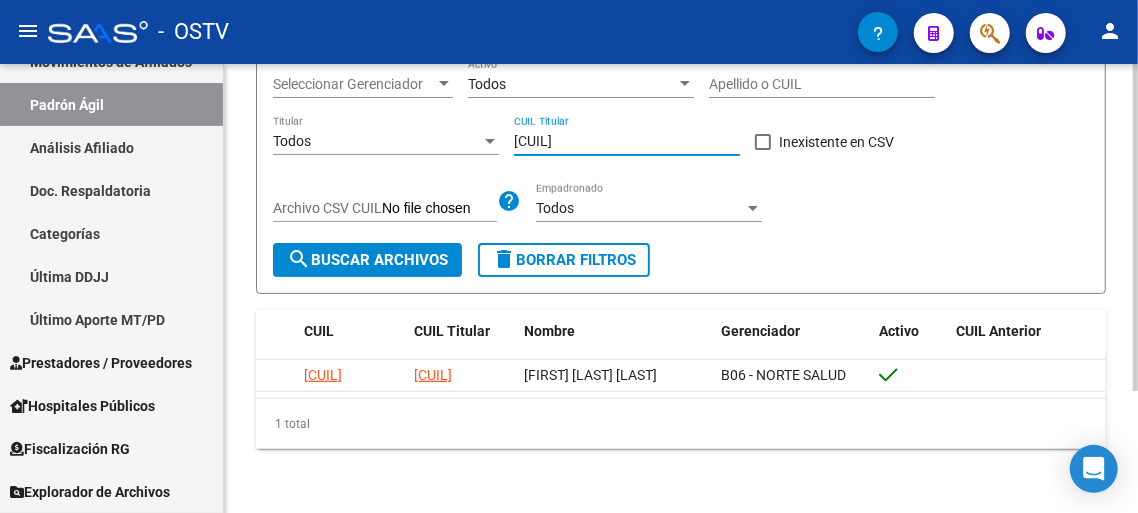 drag, startPoint x: 616, startPoint y: 141, endPoint x: 456, endPoint y: 146, distance: 160.07811 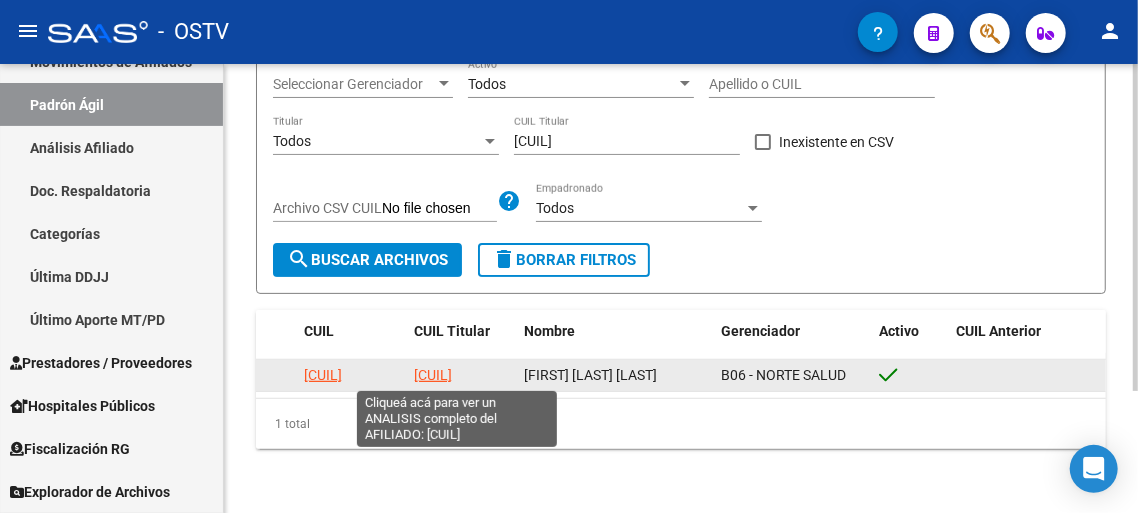 click on "[CUIL]" 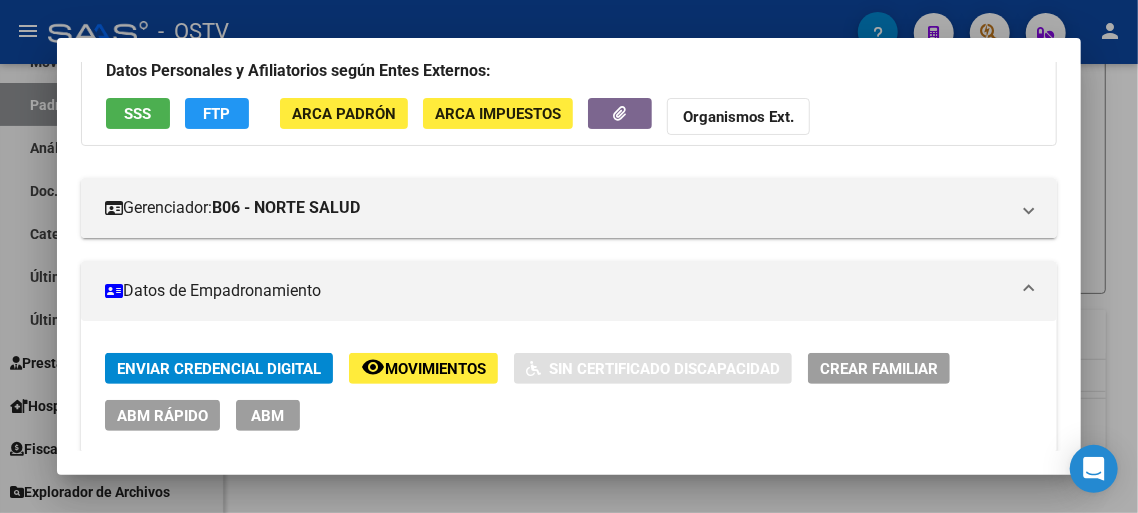 scroll, scrollTop: 330, scrollLeft: 0, axis: vertical 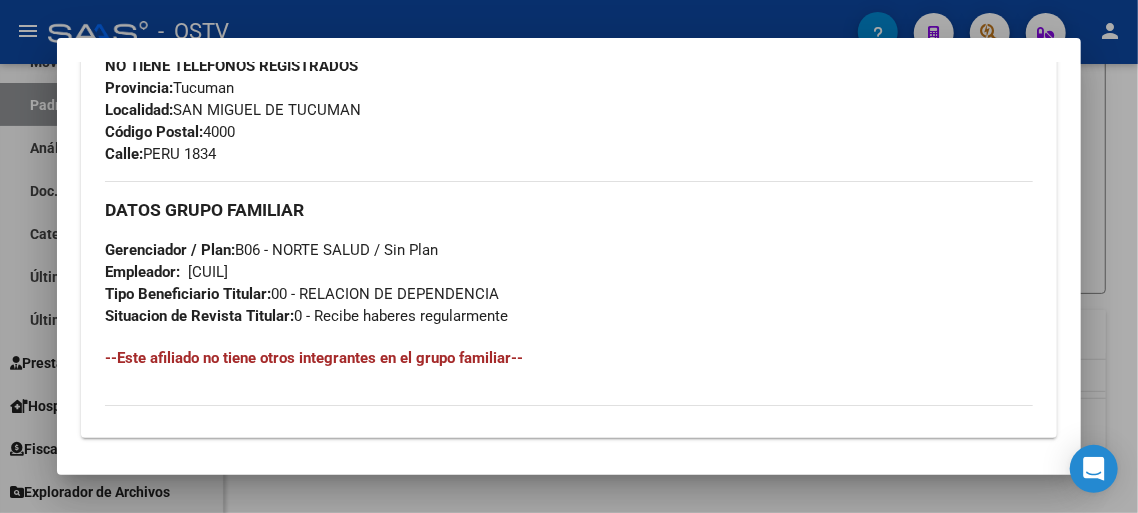 drag, startPoint x: 148, startPoint y: 153, endPoint x: 254, endPoint y: 150, distance: 106.04244 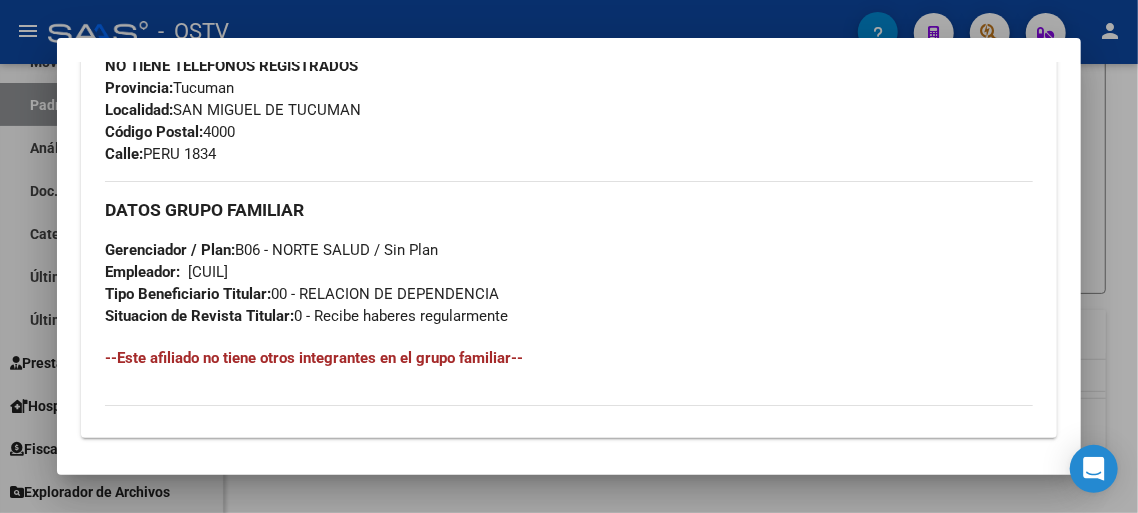 copy on "[CUIL]" 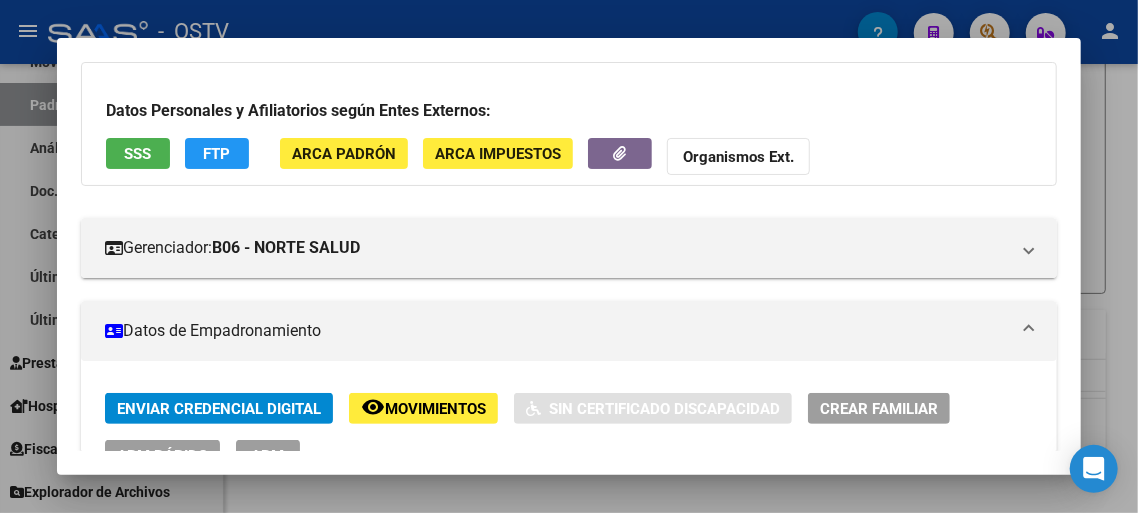 scroll, scrollTop: 0, scrollLeft: 0, axis: both 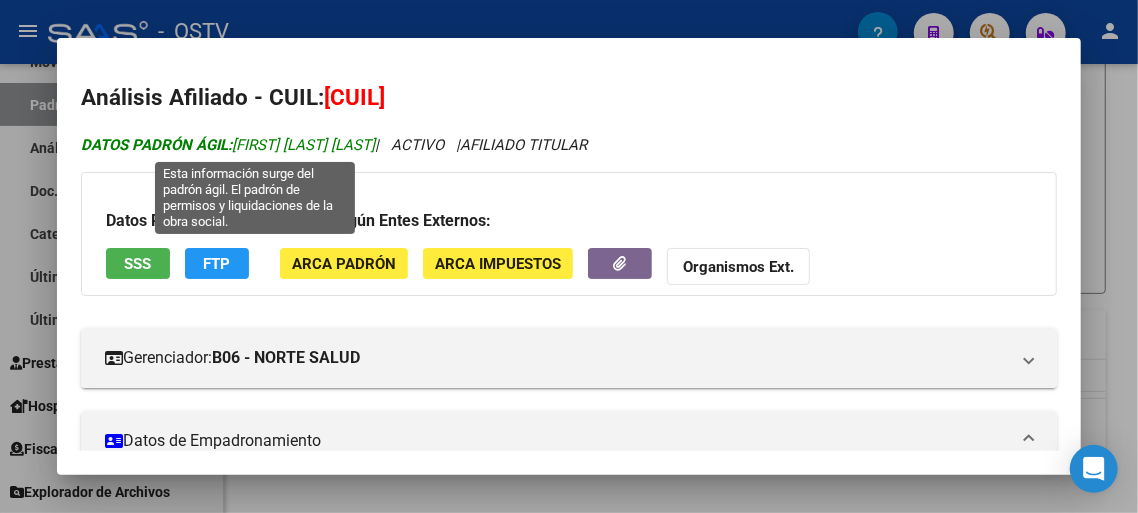 drag, startPoint x: 237, startPoint y: 143, endPoint x: 426, endPoint y: 140, distance: 189.0238 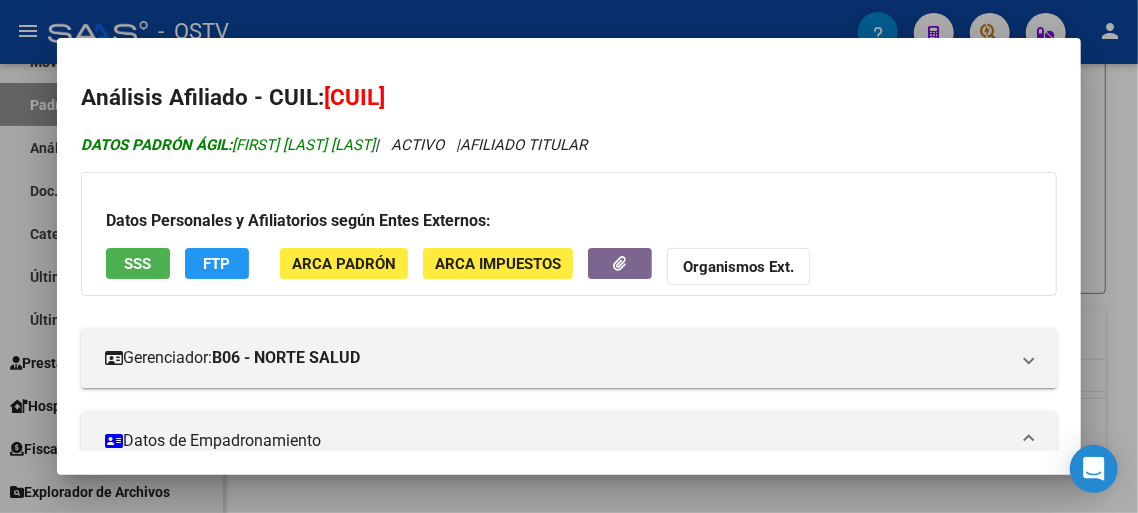 copy on "[FIRST] [LAST] [LAST]" 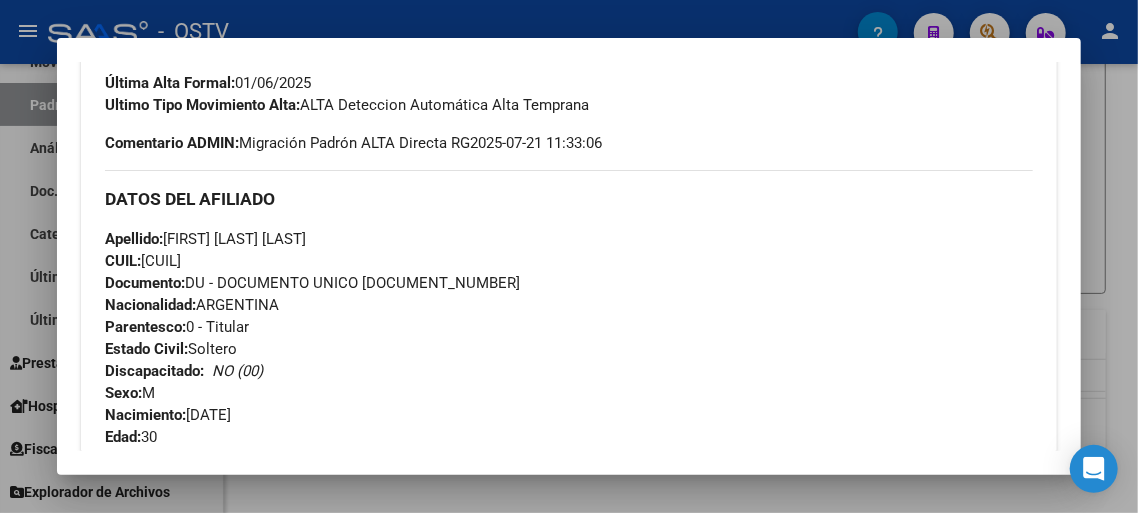 scroll, scrollTop: 660, scrollLeft: 0, axis: vertical 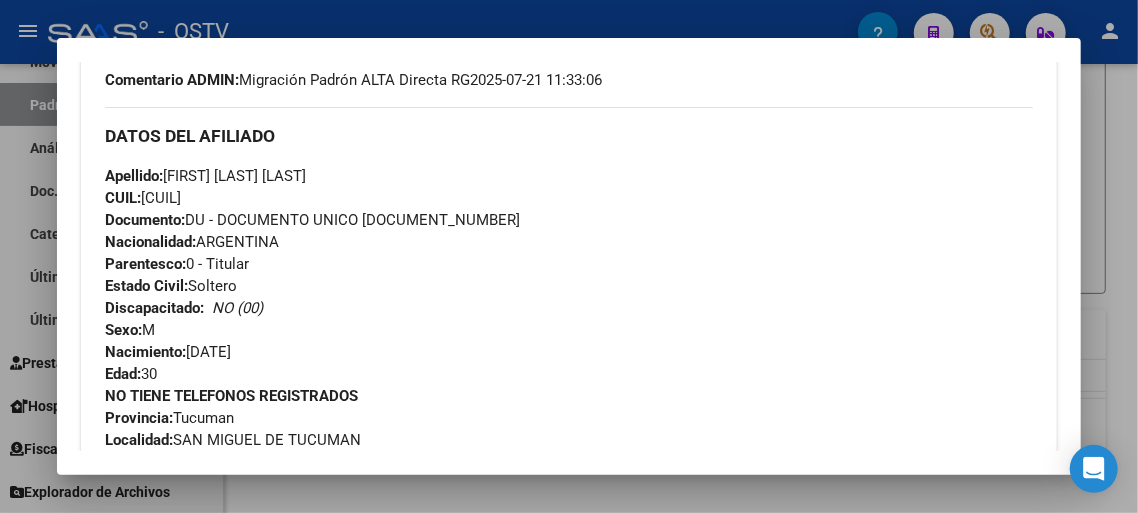 click on "CUIL: [CUIL]" at bounding box center (143, 198) 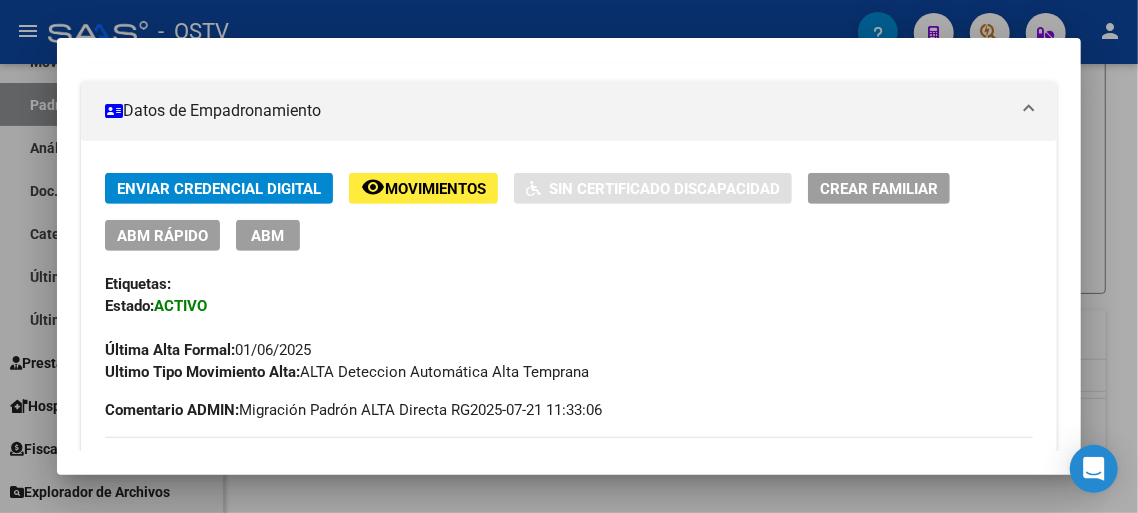 scroll, scrollTop: 0, scrollLeft: 0, axis: both 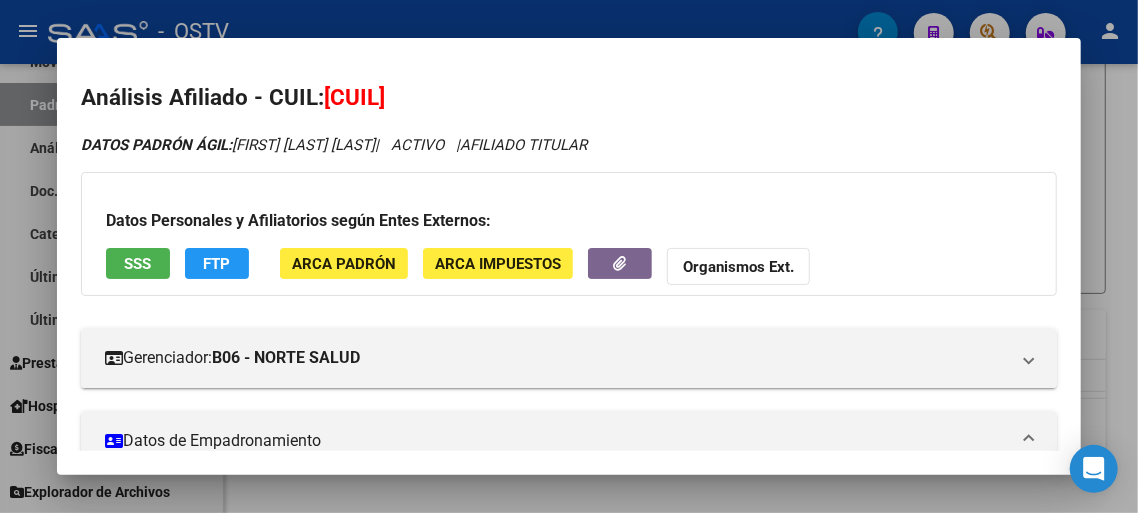 drag, startPoint x: 237, startPoint y: 147, endPoint x: 429, endPoint y: 145, distance: 192.01042 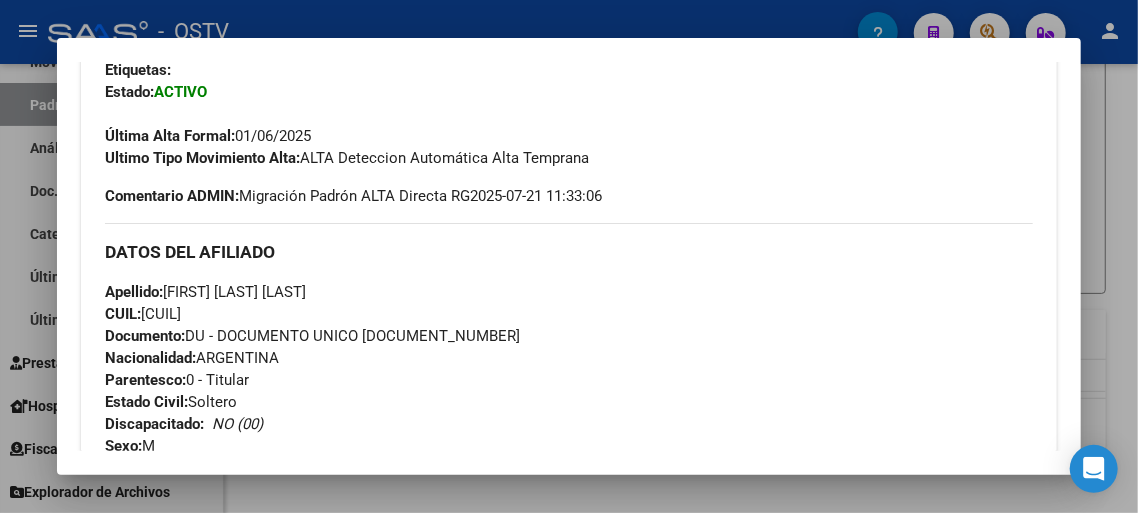 scroll, scrollTop: 550, scrollLeft: 0, axis: vertical 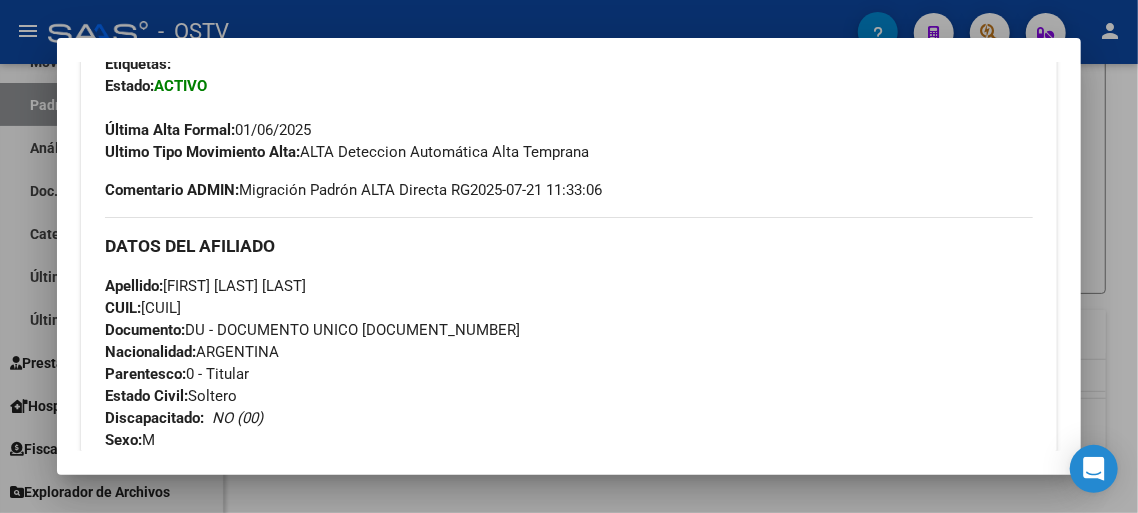 click on "Documento: DU - DOCUMENTO UNICO [DOCUMENT_NUMBER]" at bounding box center [312, 330] 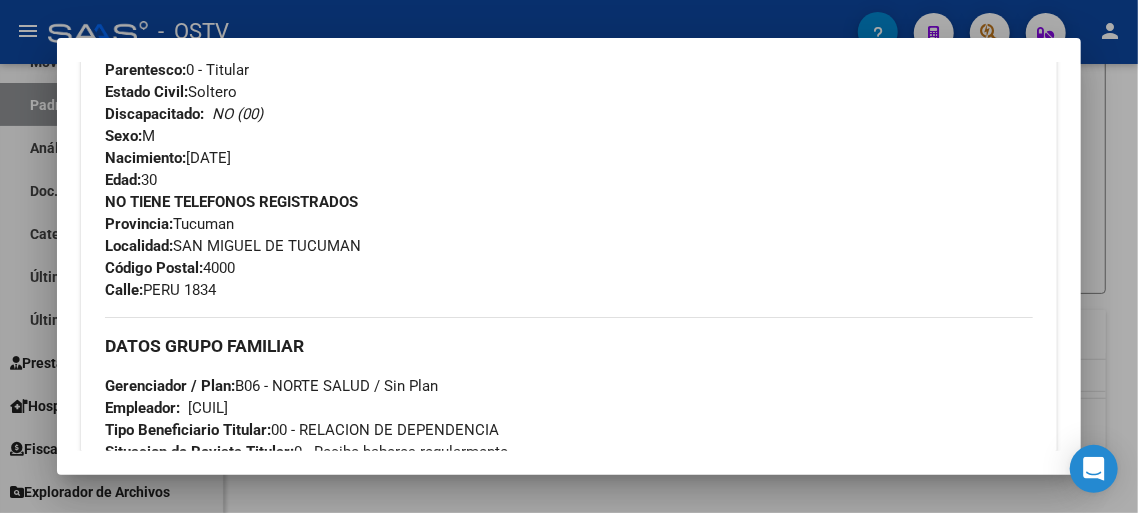 scroll, scrollTop: 880, scrollLeft: 0, axis: vertical 